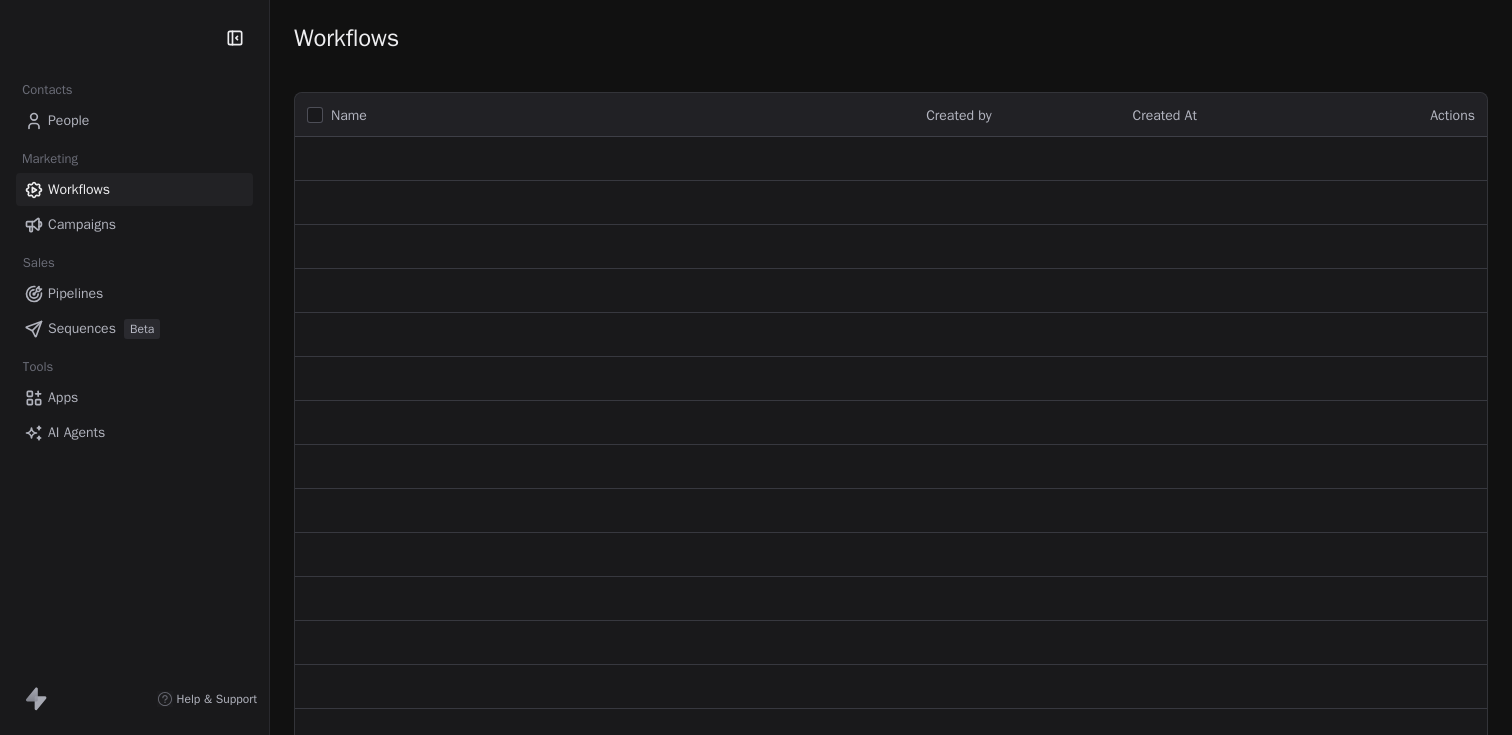 scroll, scrollTop: 0, scrollLeft: 0, axis: both 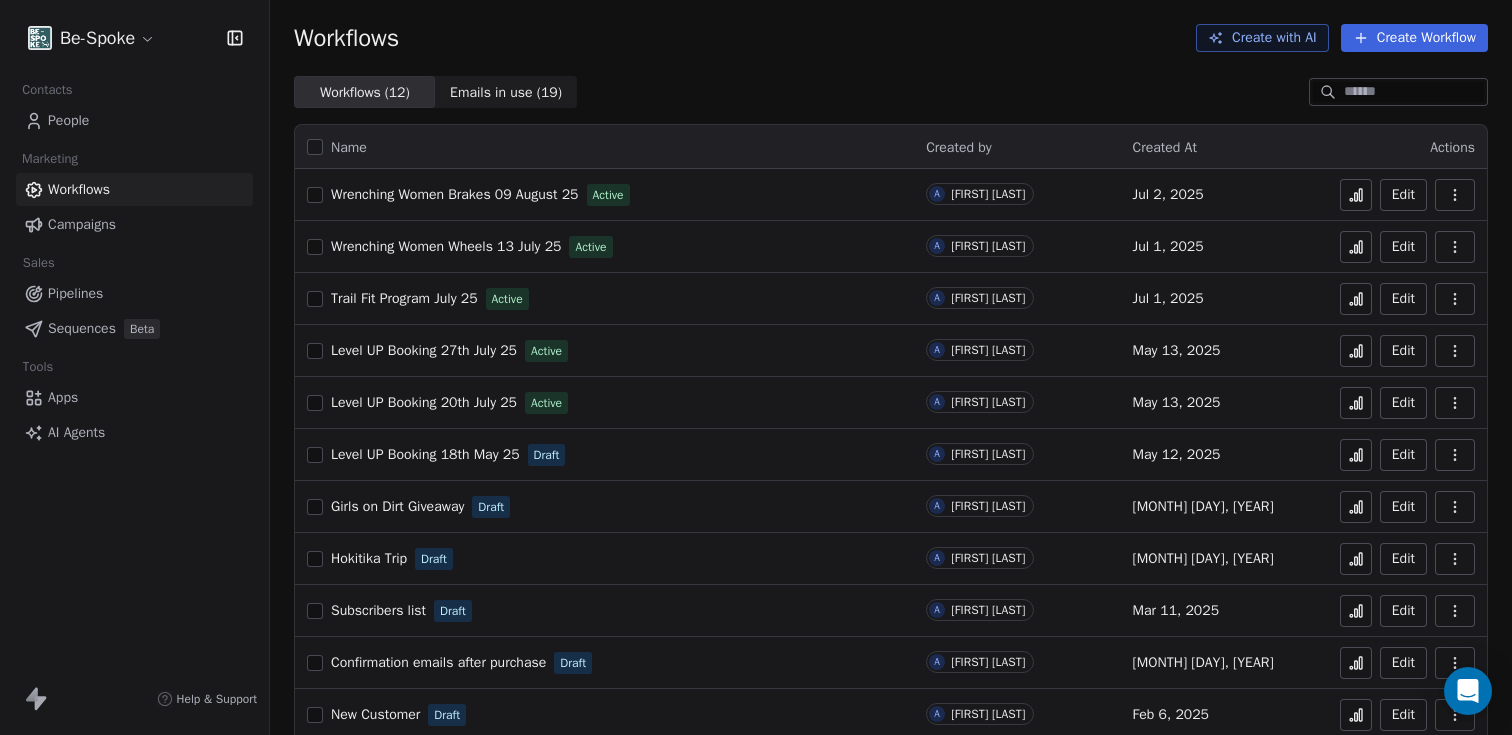 click on "Trail Fit Program July 25" at bounding box center [404, 298] 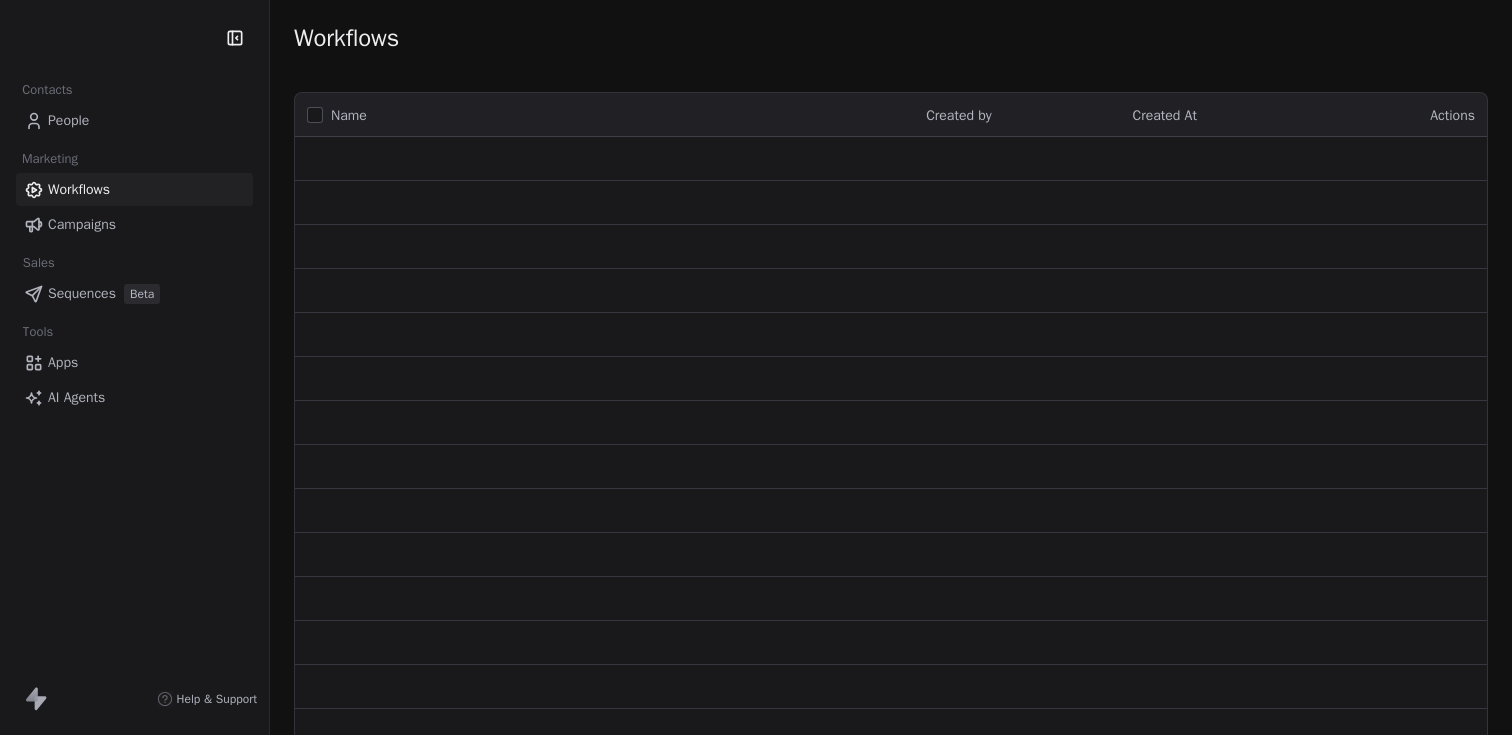 scroll, scrollTop: 0, scrollLeft: 0, axis: both 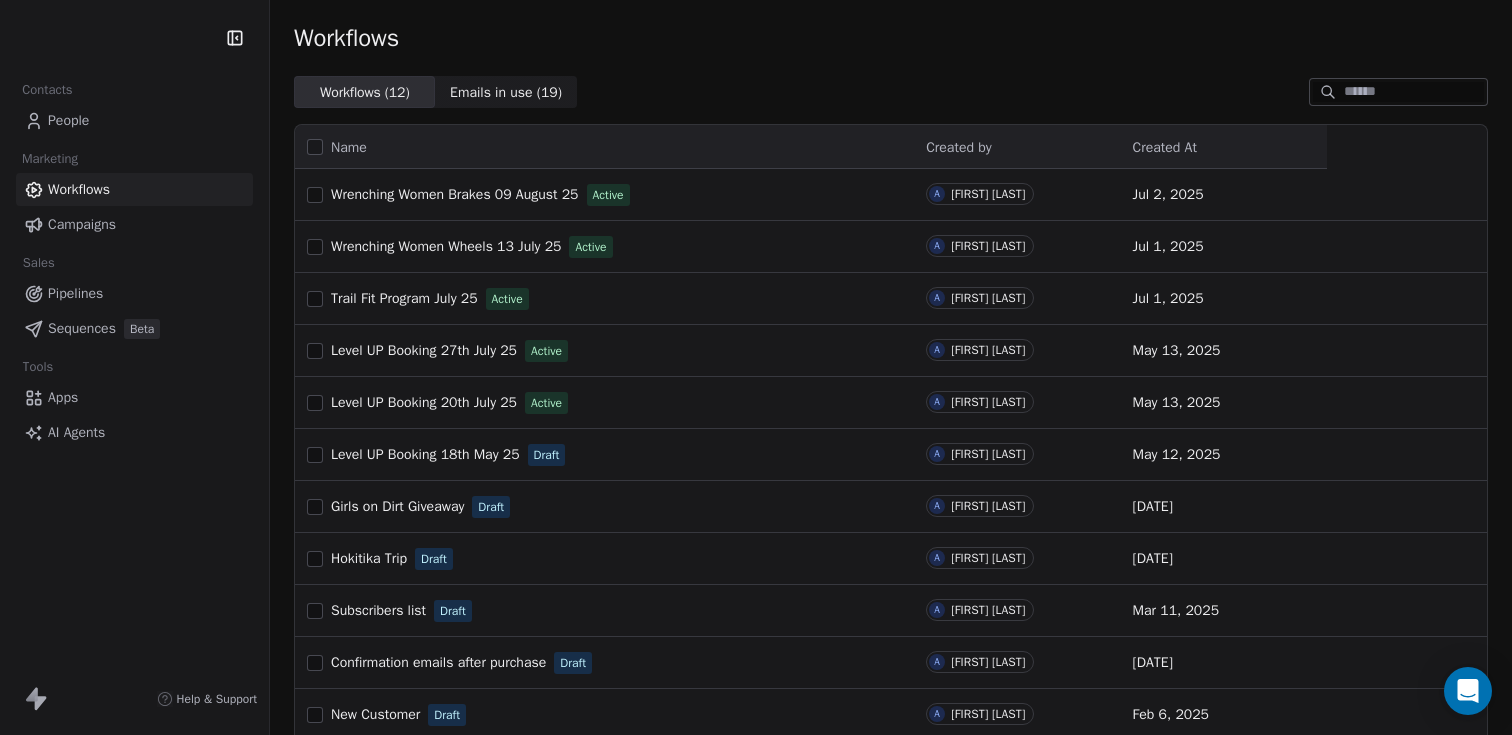 click on "People" at bounding box center [68, 120] 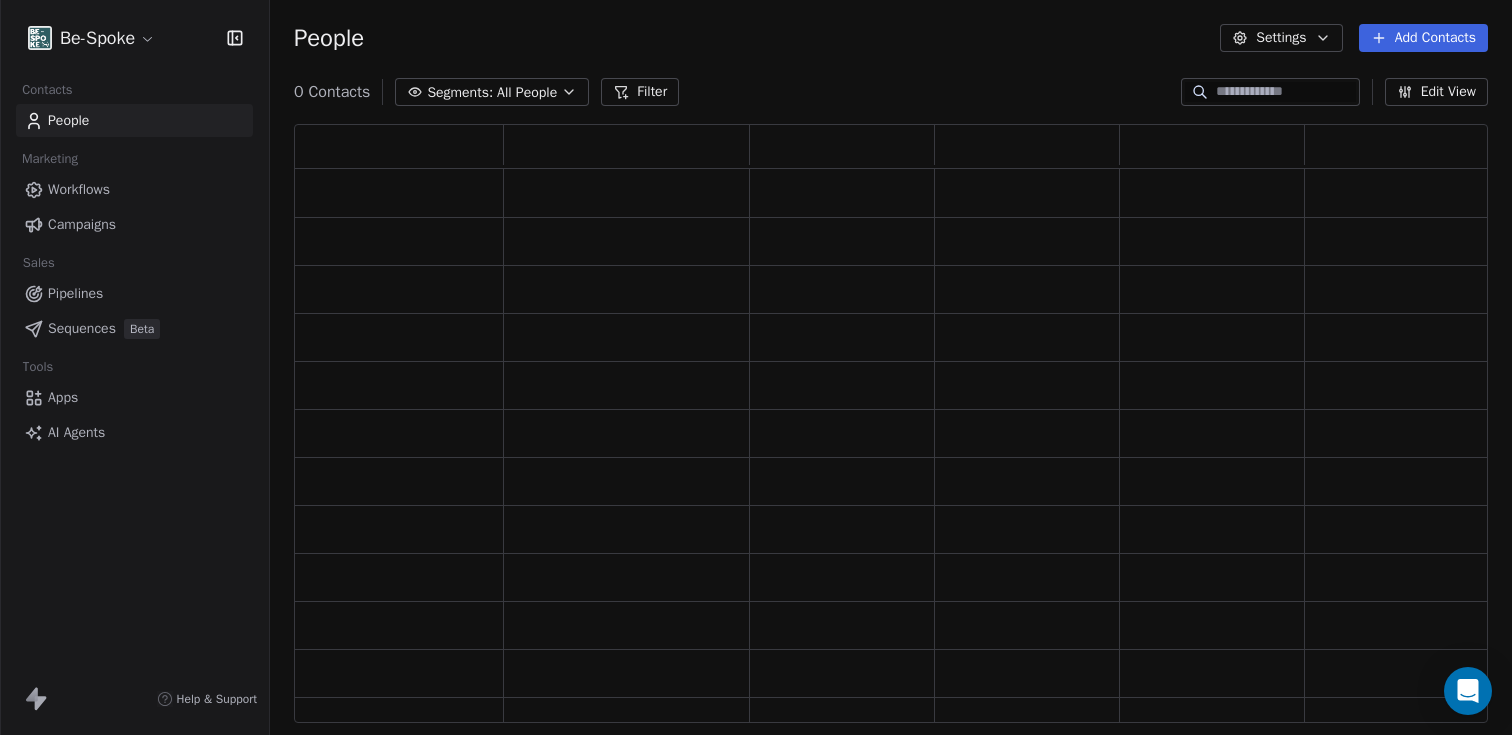 scroll, scrollTop: 16, scrollLeft: 16, axis: both 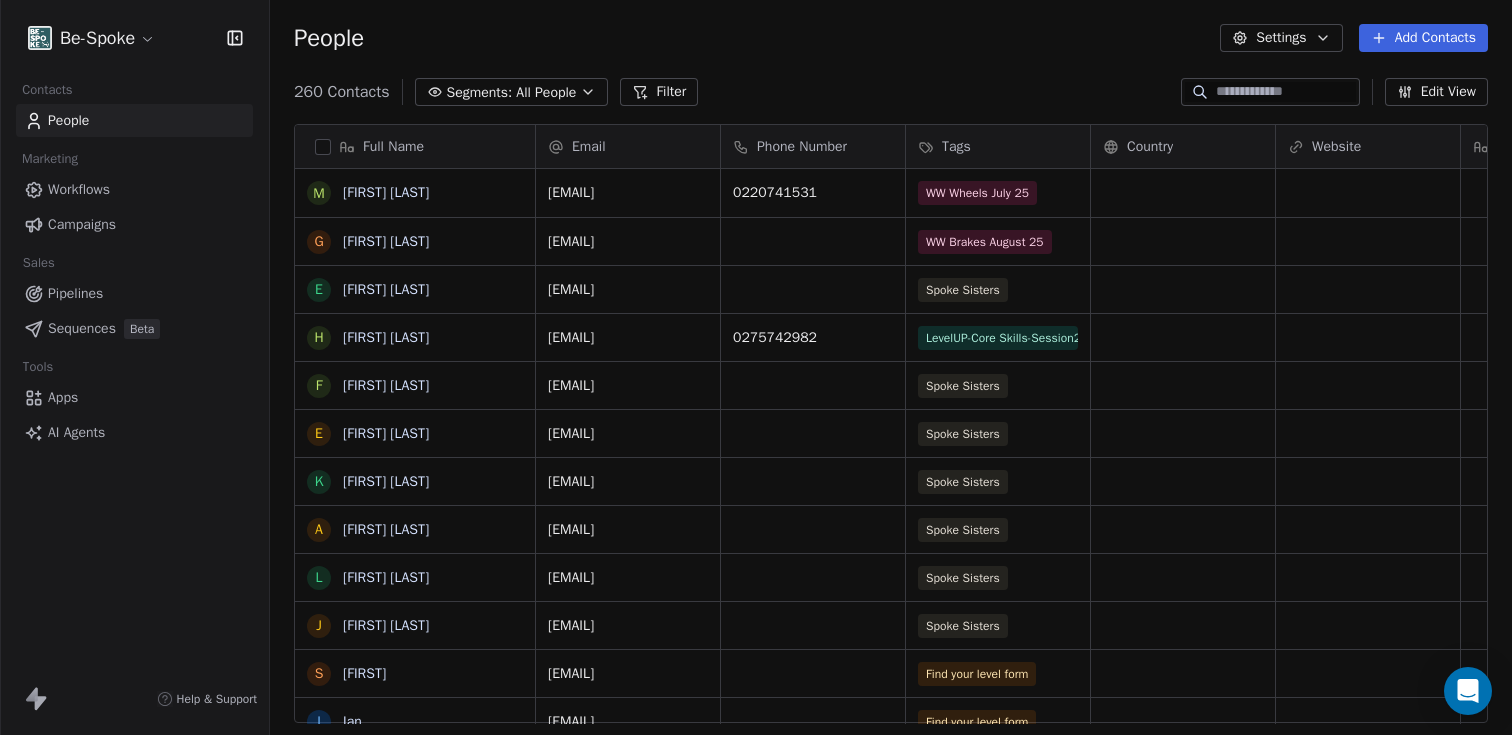 click on "Workflows" at bounding box center [79, 189] 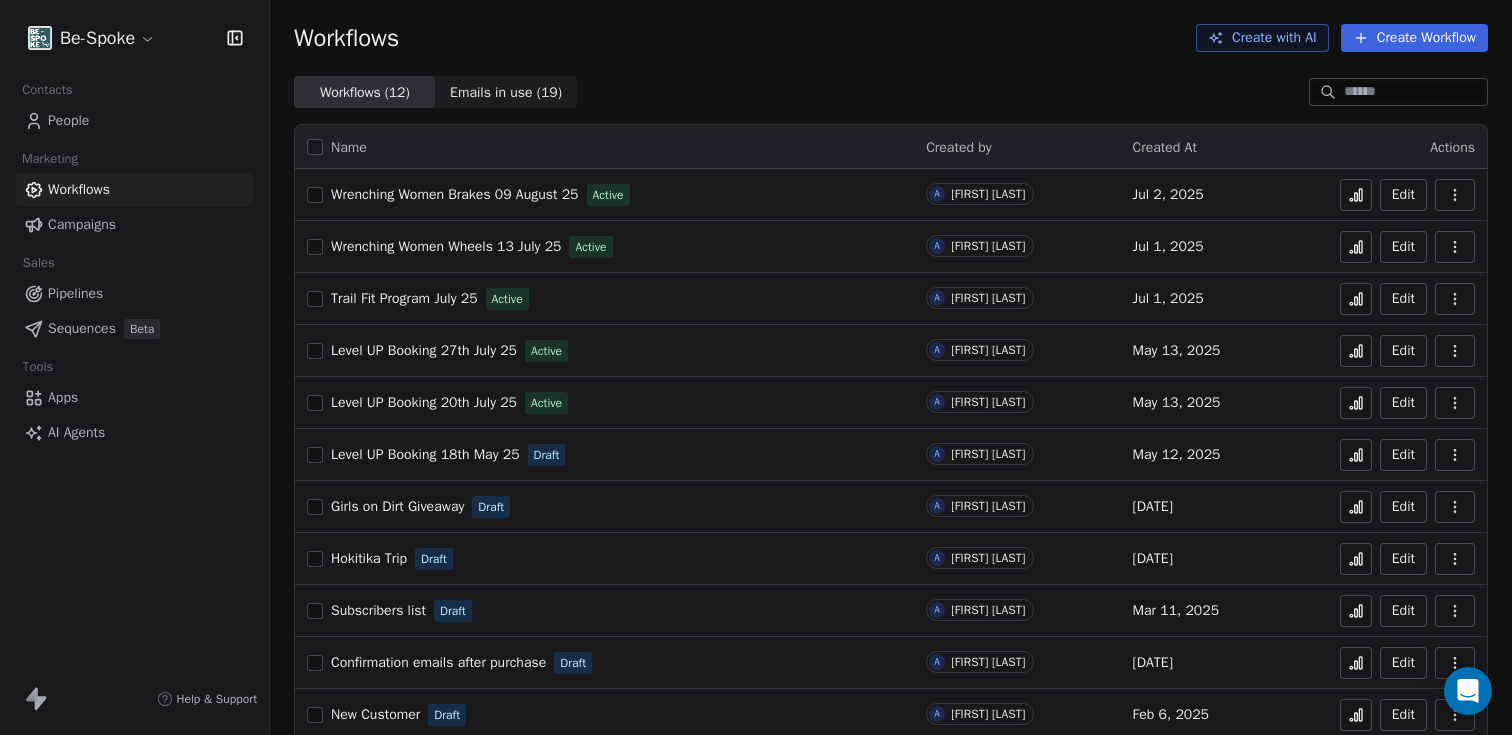click on "Trail Fit Program July 25" at bounding box center (404, 298) 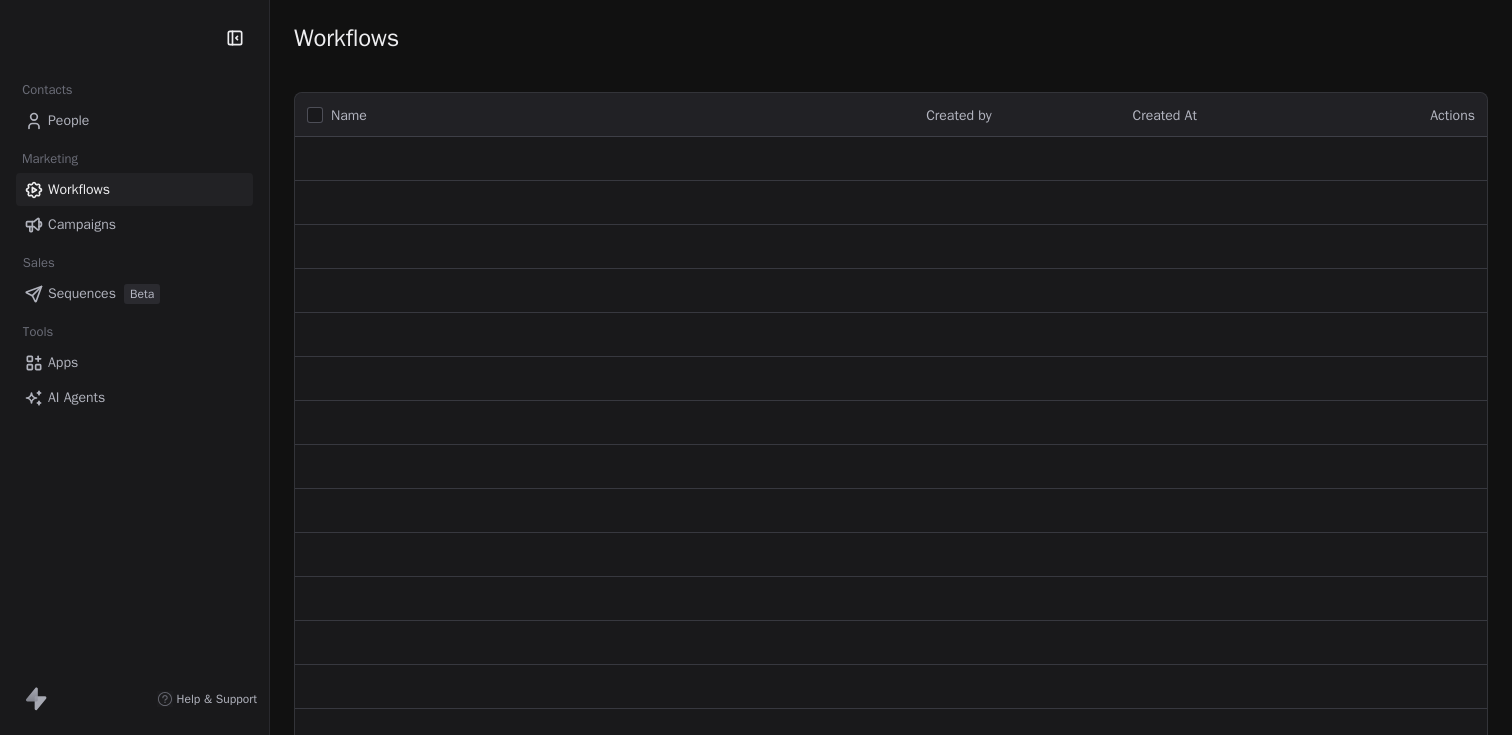 scroll, scrollTop: 0, scrollLeft: 0, axis: both 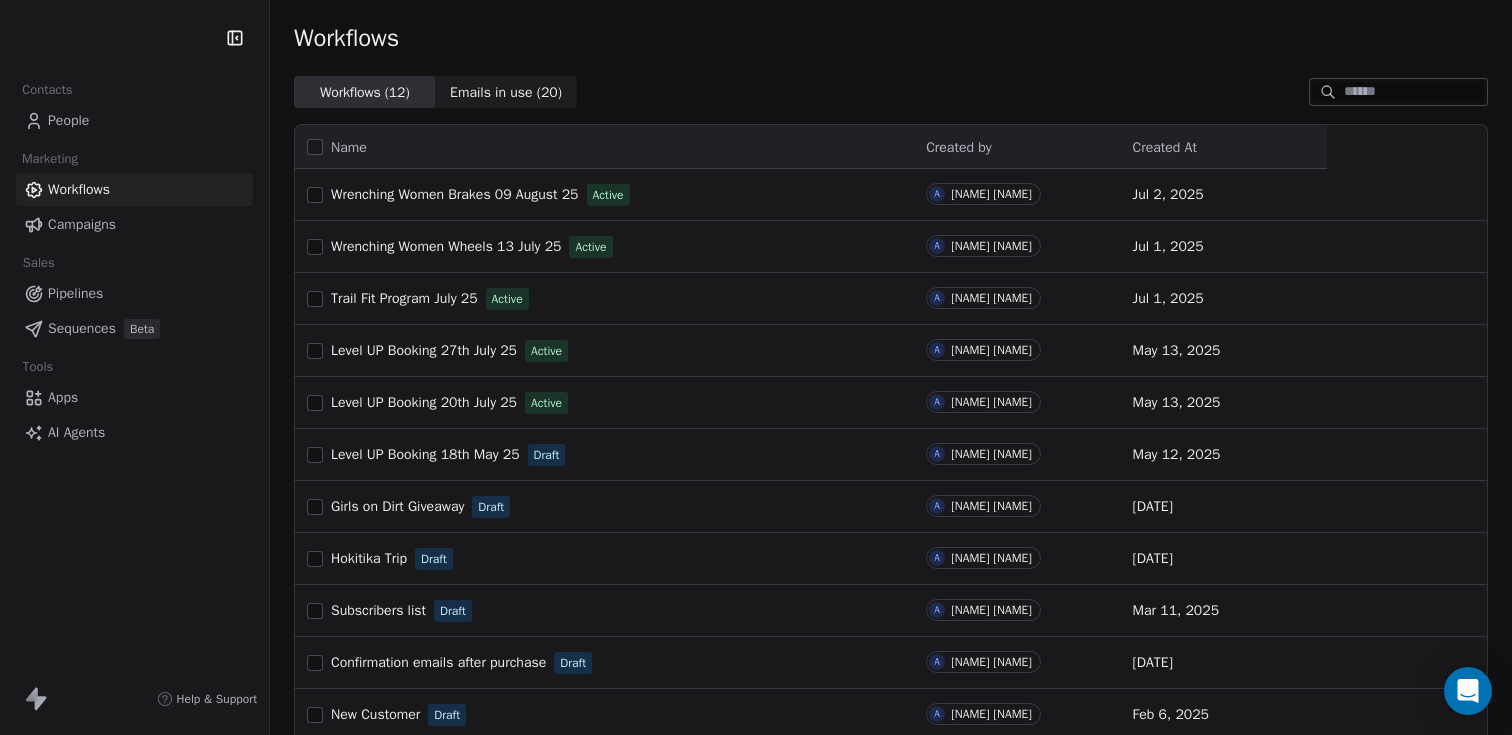 click on "Trail Fit Program [MONTH] [NUMBER] Active" at bounding box center (604, 299) 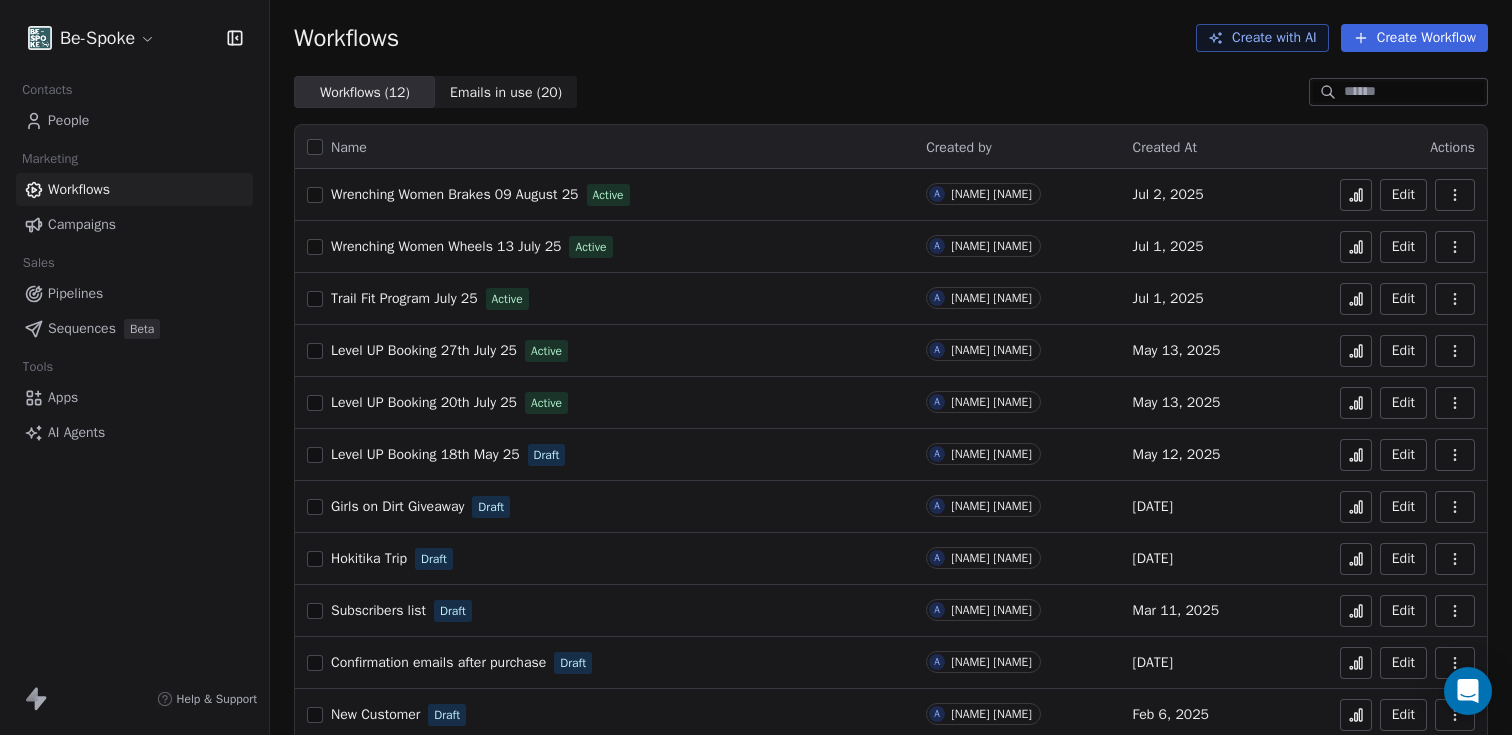 click on "Trail Fit Program July 25" at bounding box center (404, 298) 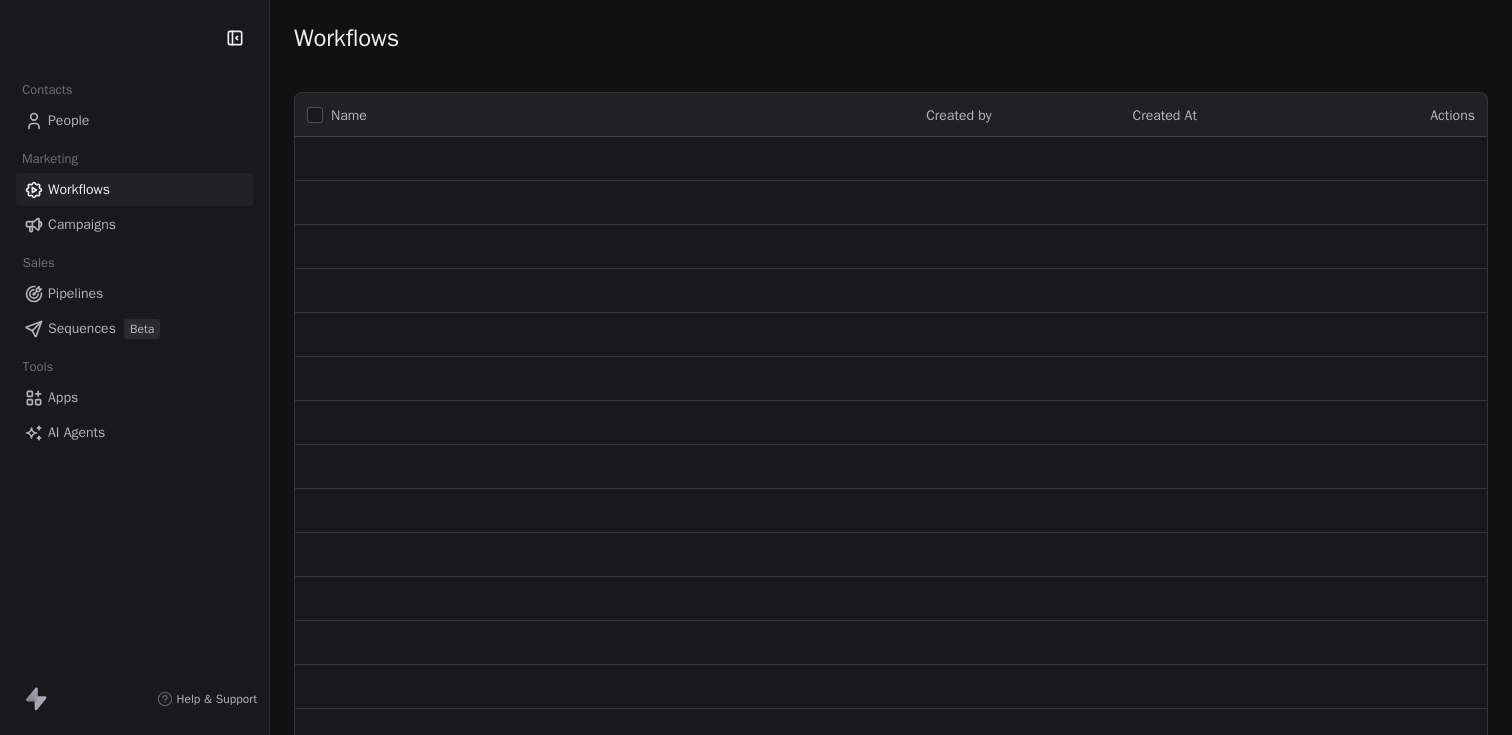 scroll, scrollTop: 0, scrollLeft: 0, axis: both 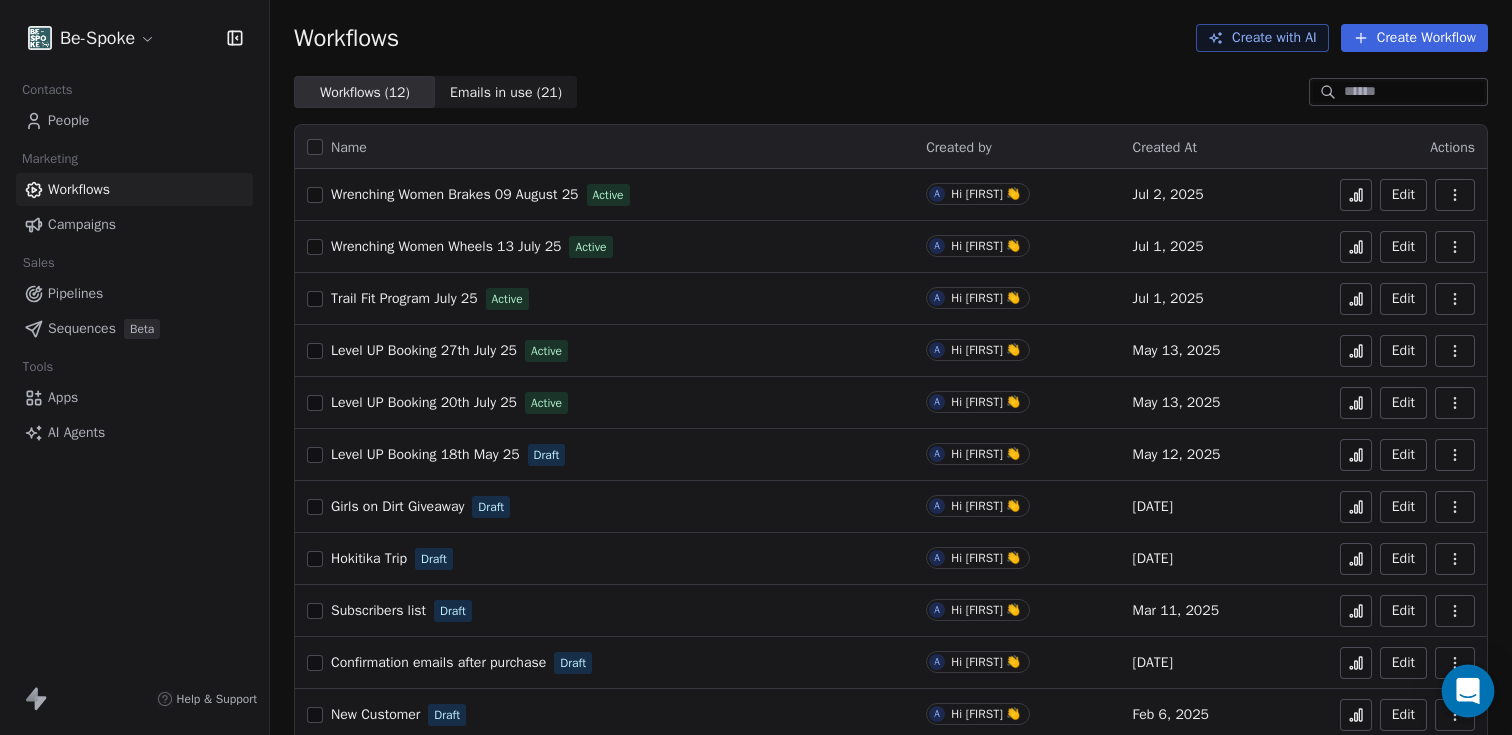 click 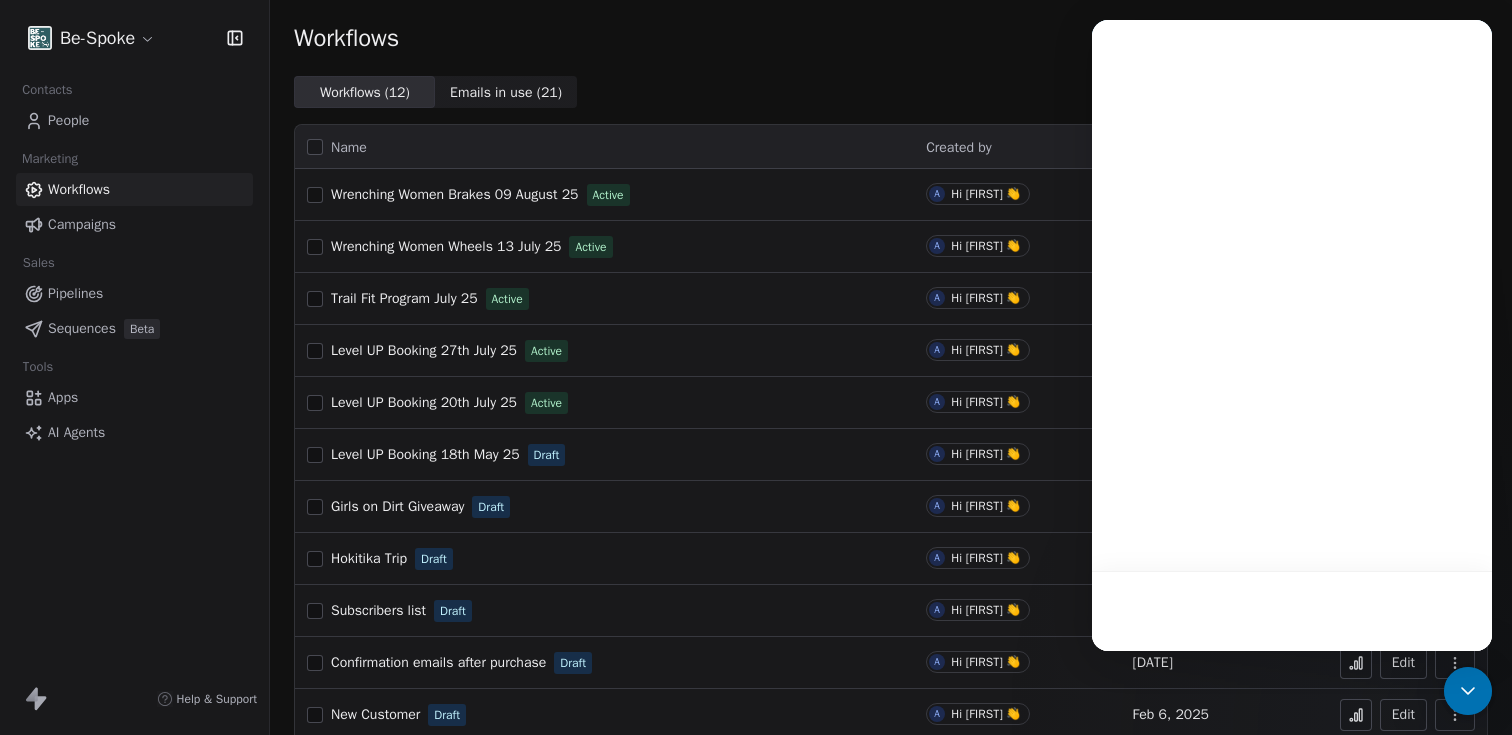 scroll, scrollTop: 0, scrollLeft: 0, axis: both 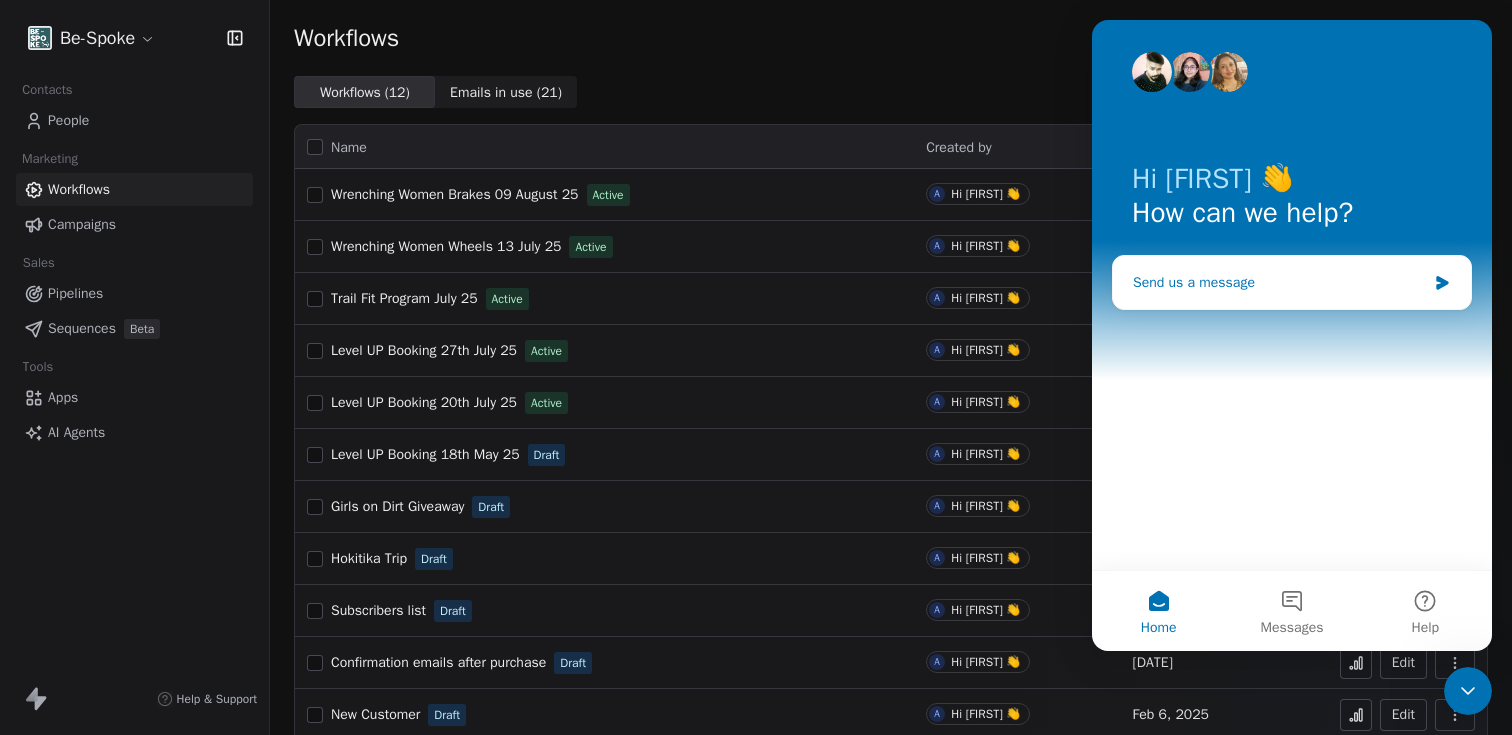 click on "Send us a message" at bounding box center (1279, 282) 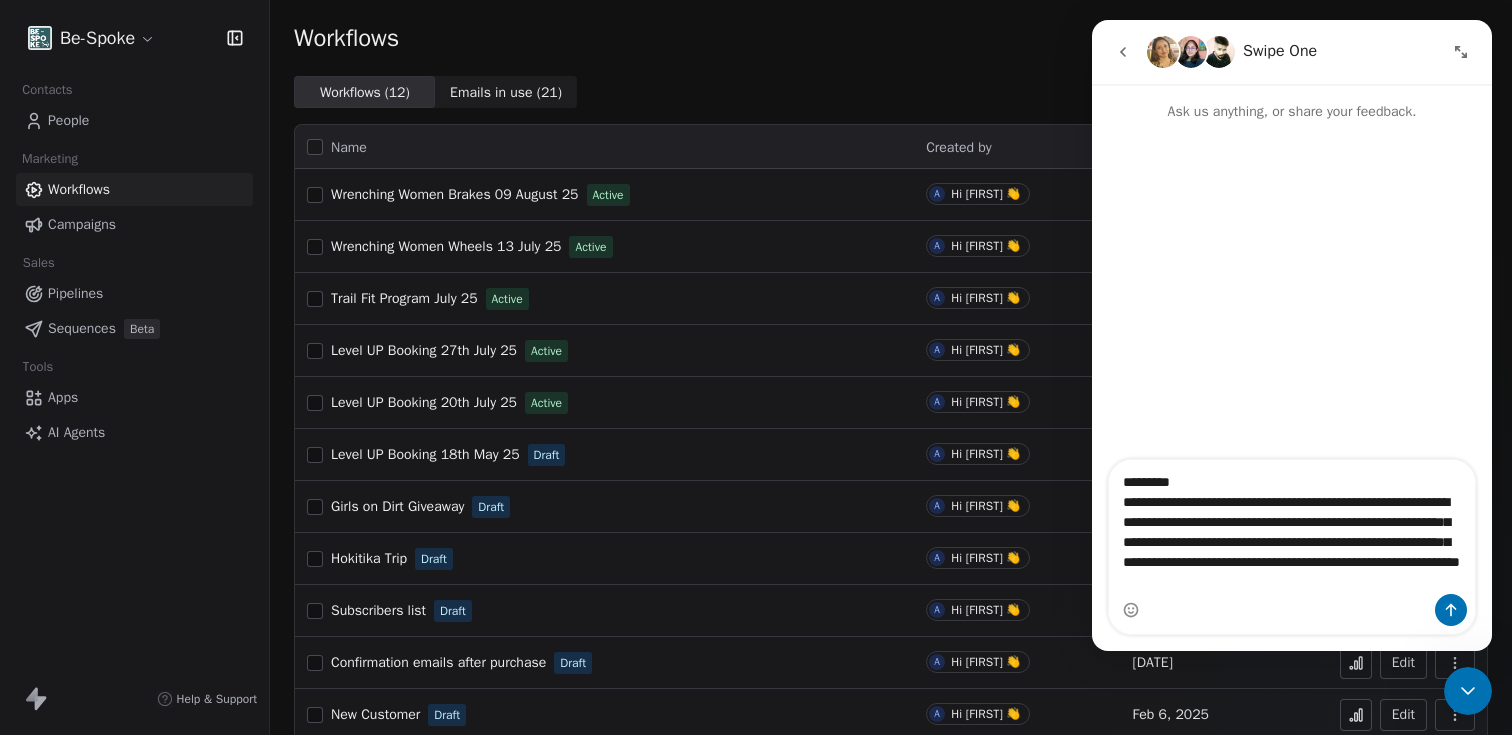 type on "**********" 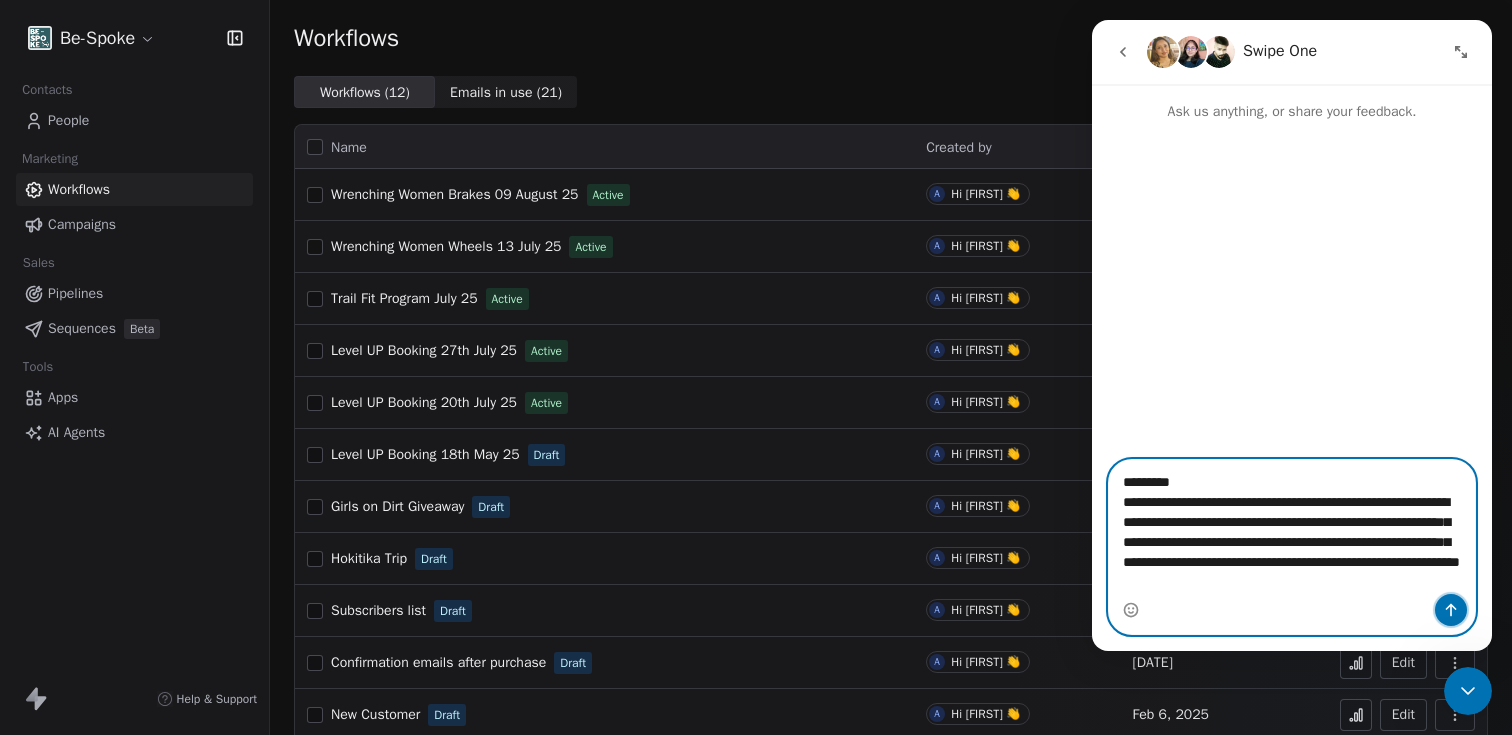 click 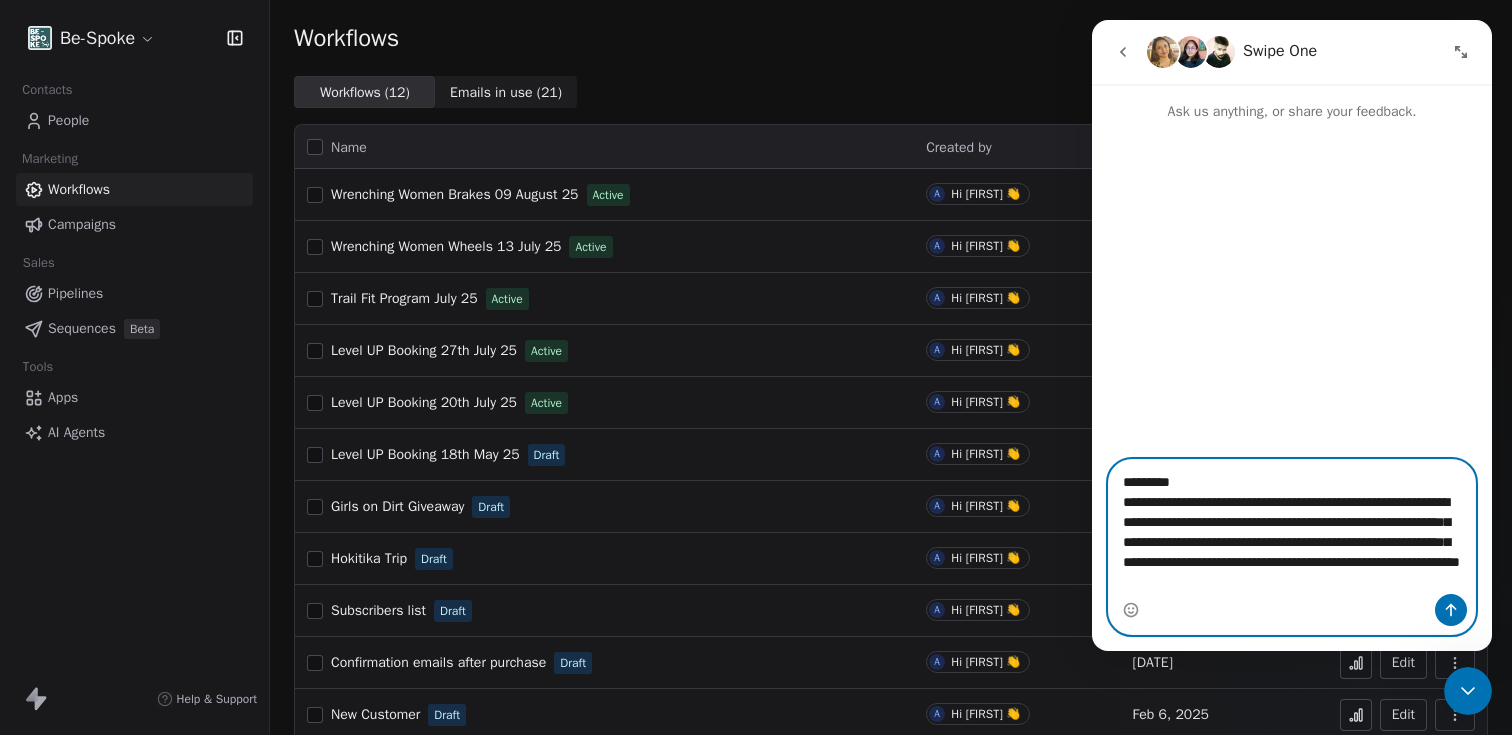 type 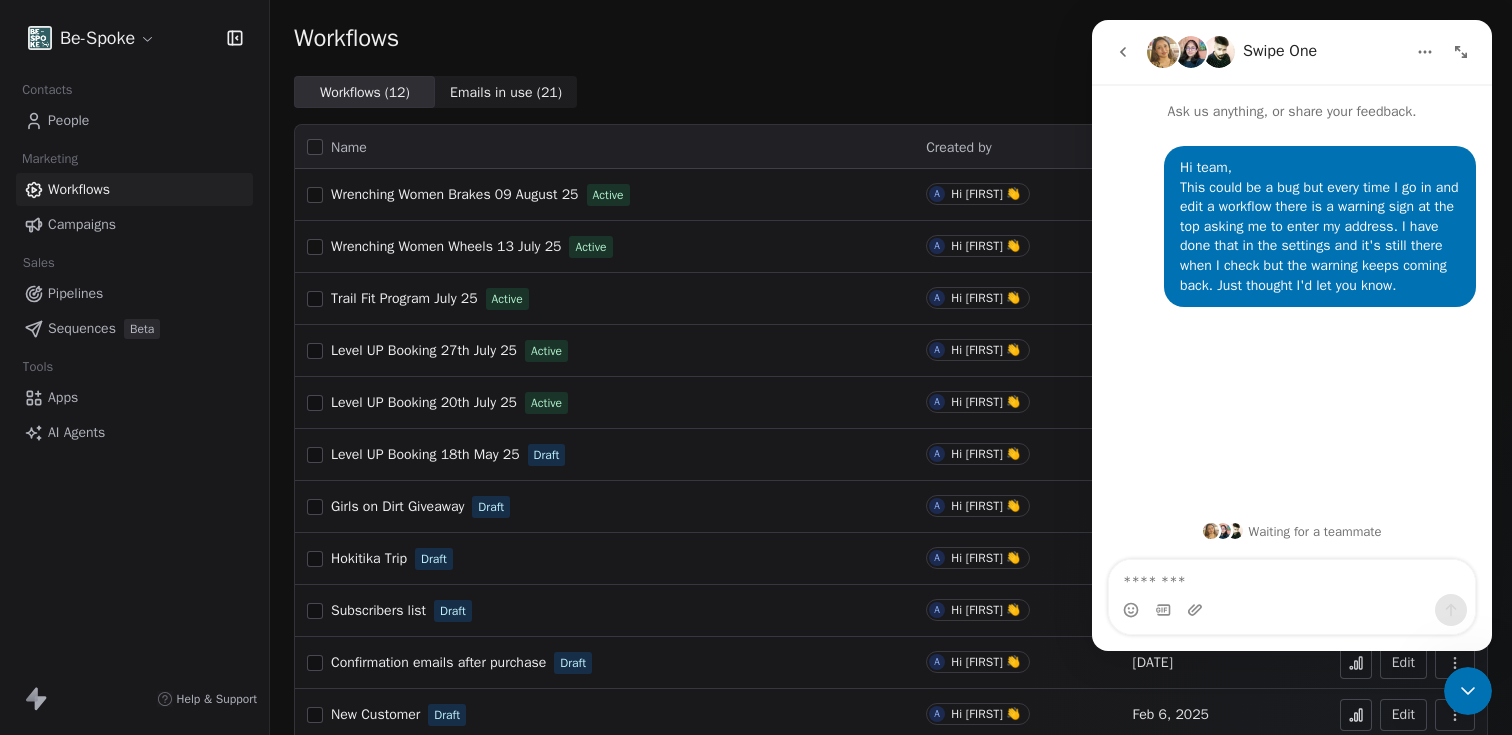 click 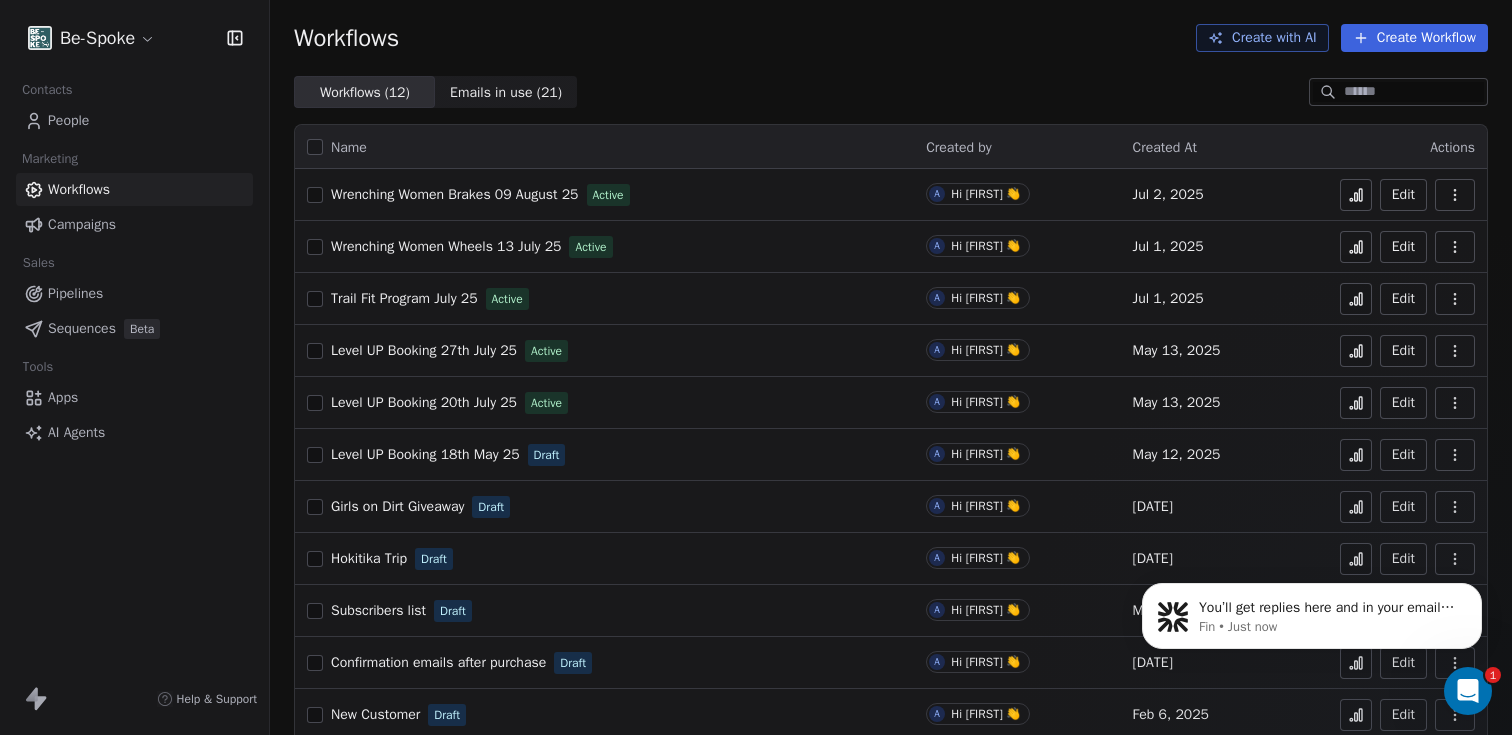 scroll, scrollTop: 0, scrollLeft: 0, axis: both 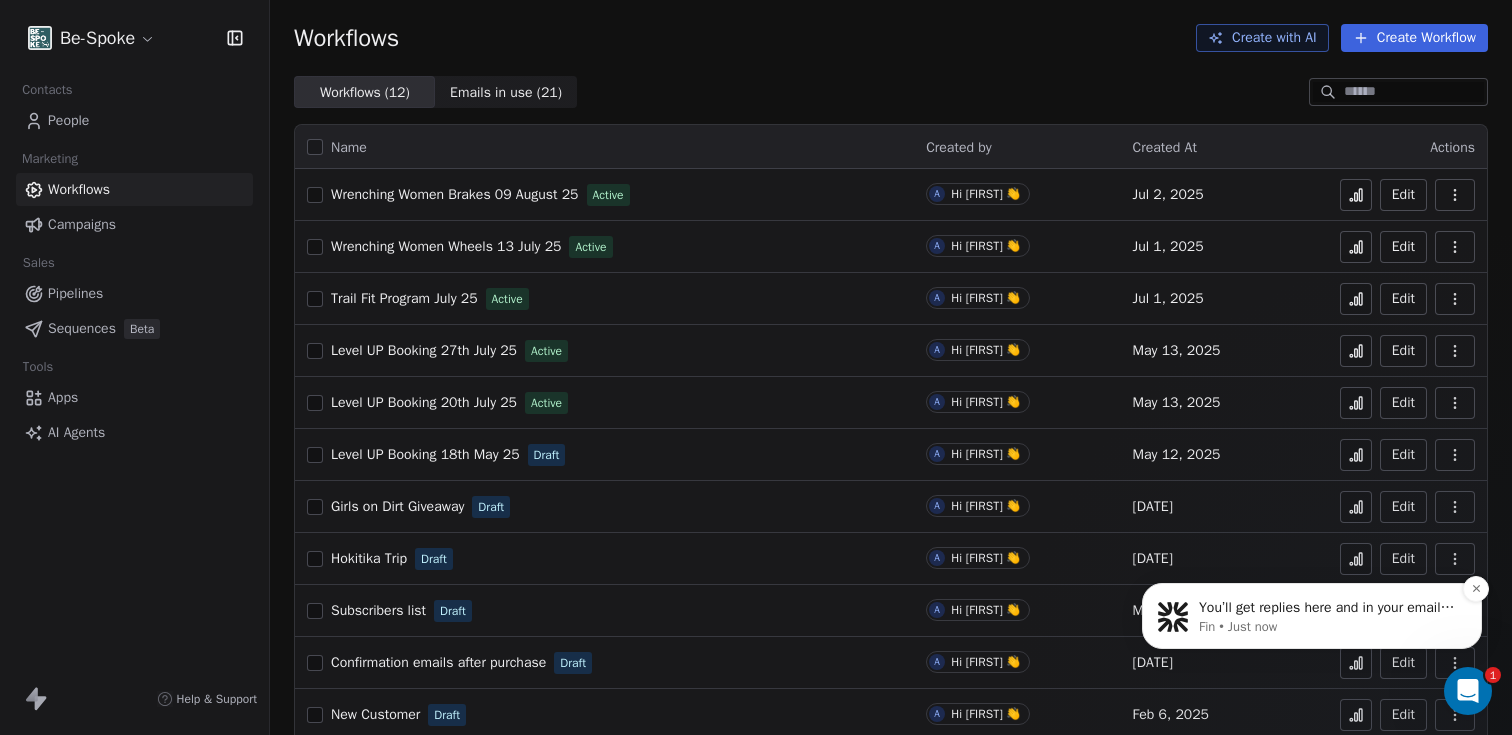 click on "You’ll get replies here and in your email: ✉️ [EMAIL] Our usual reply time 🕒 1 day" at bounding box center (1328, 608) 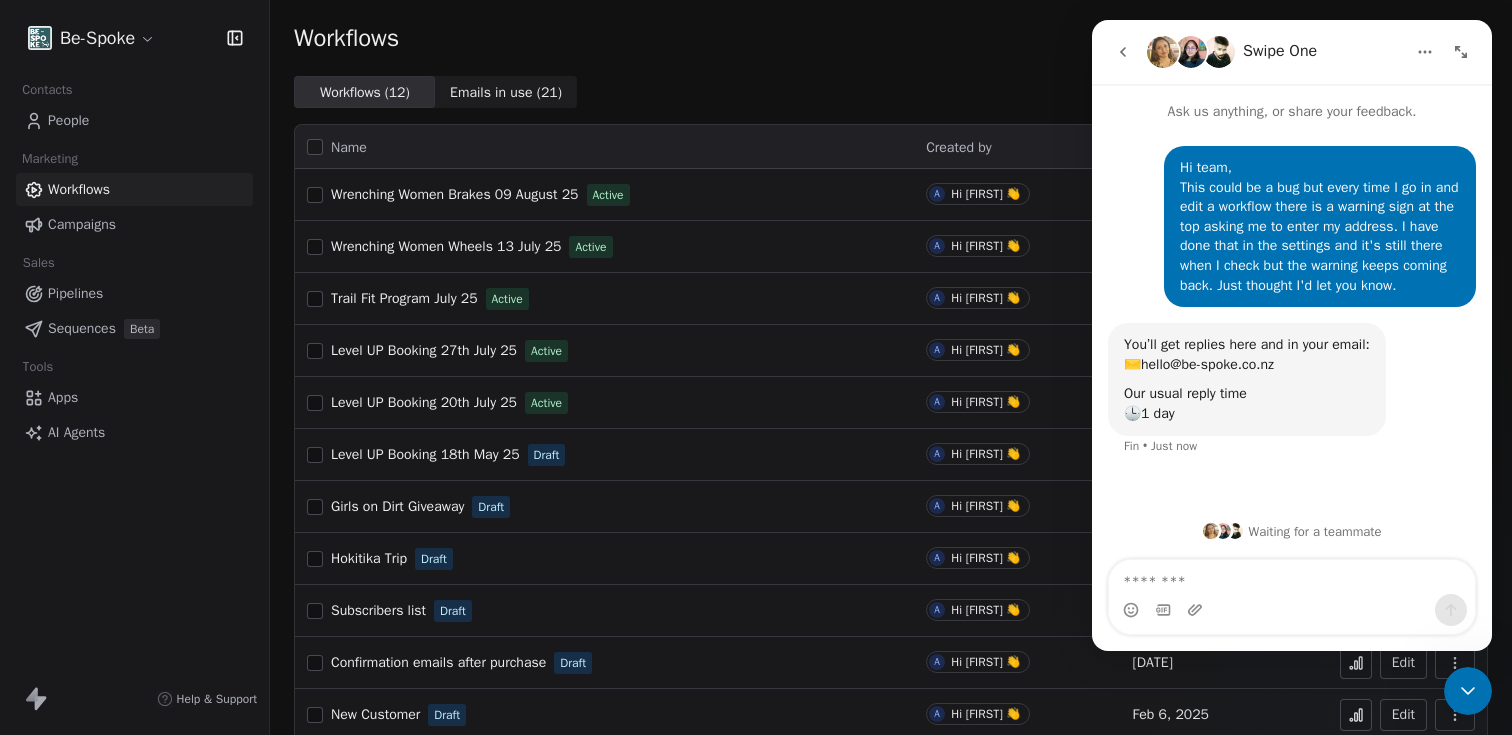 click 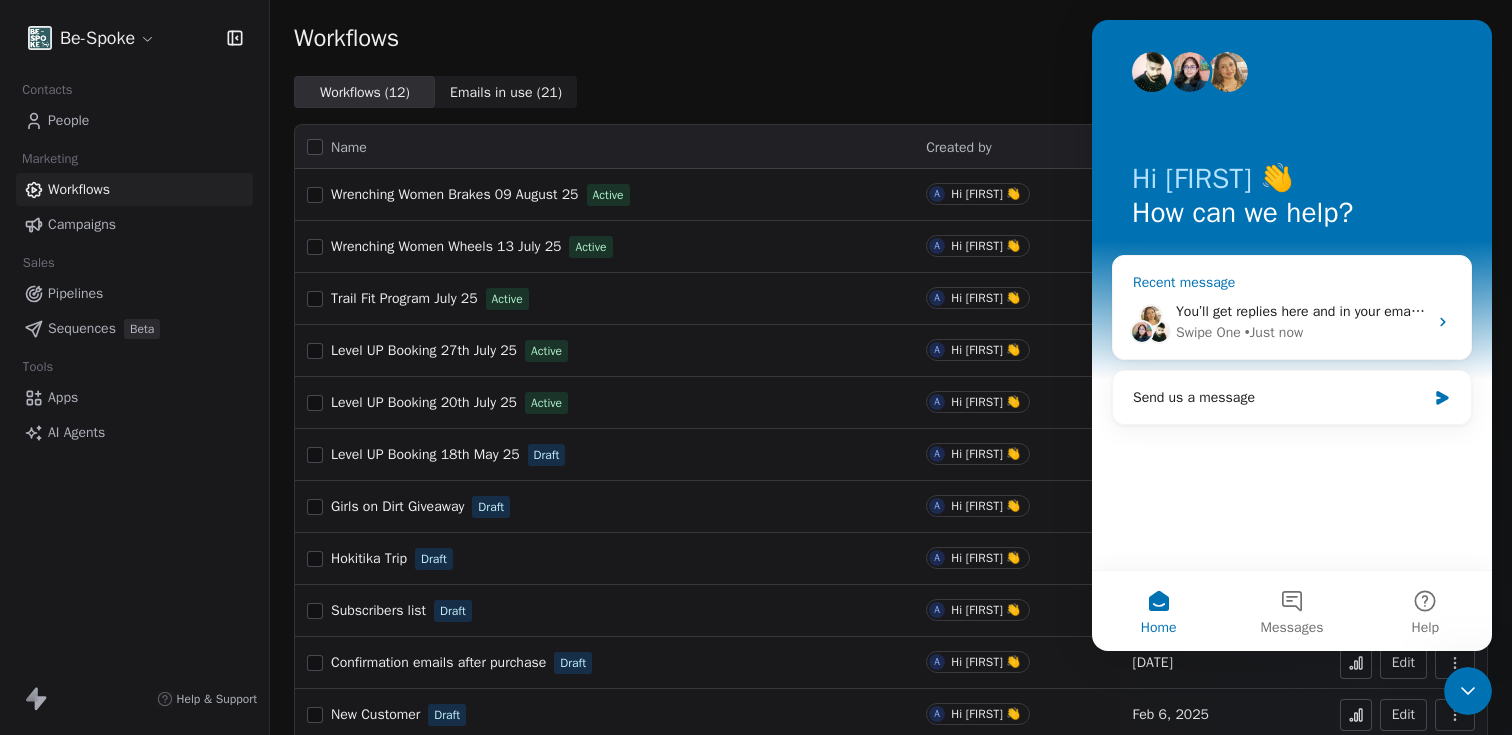 click on "You’ll get replies here and in your email: ✉️ [EMAIL] Our usual reply time 🕒 1 day" at bounding box center [1427, 311] 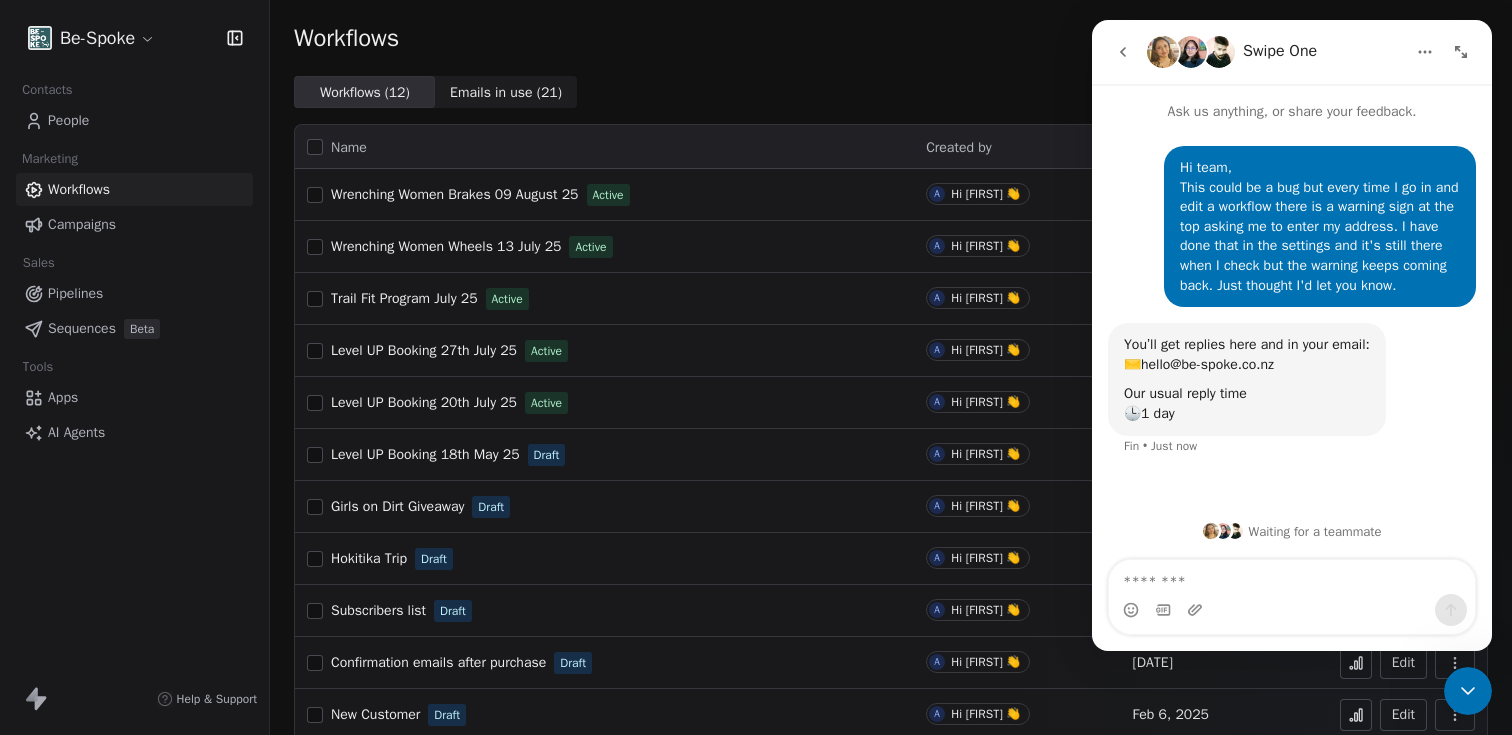 click 